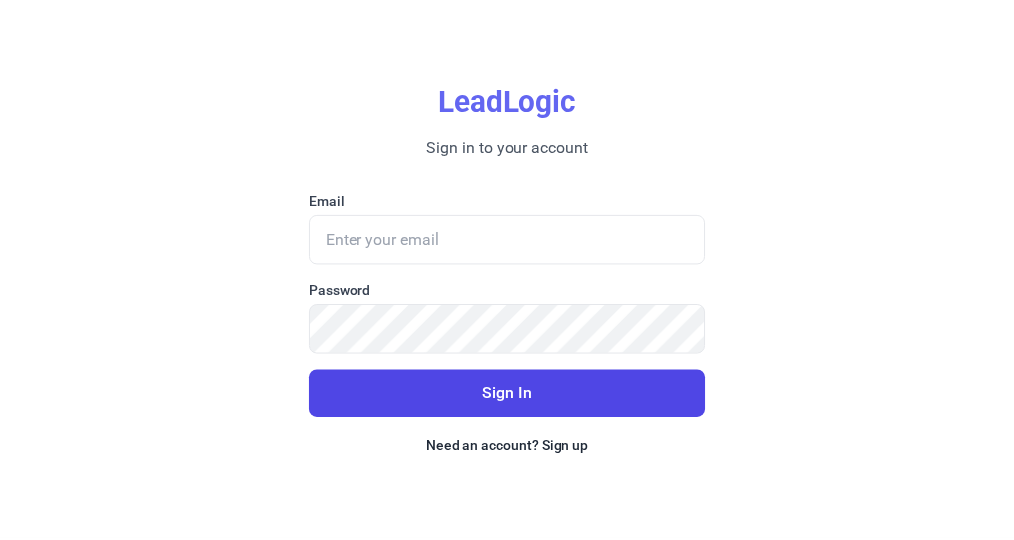 scroll, scrollTop: 0, scrollLeft: 0, axis: both 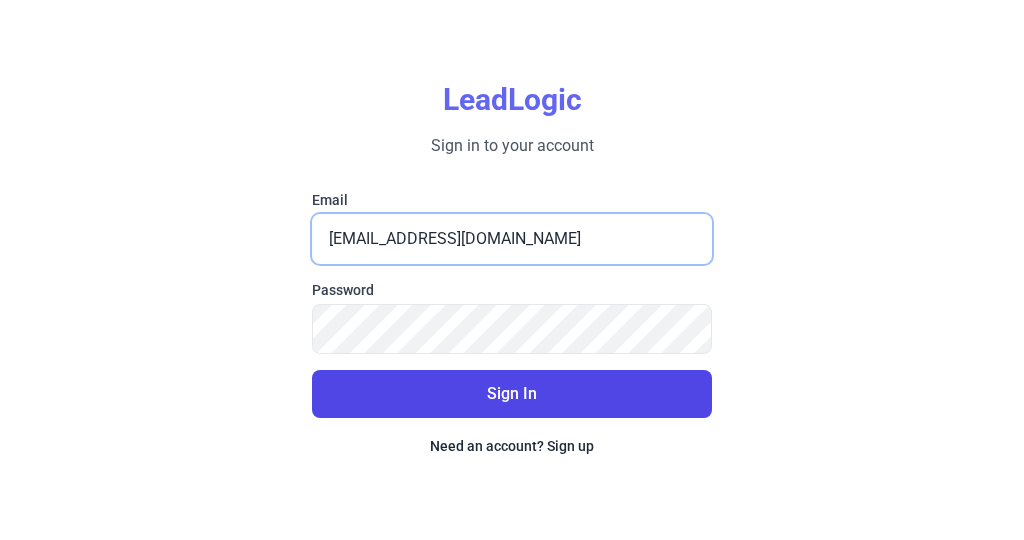 drag, startPoint x: 403, startPoint y: 240, endPoint x: 378, endPoint y: 244, distance: 25.317978 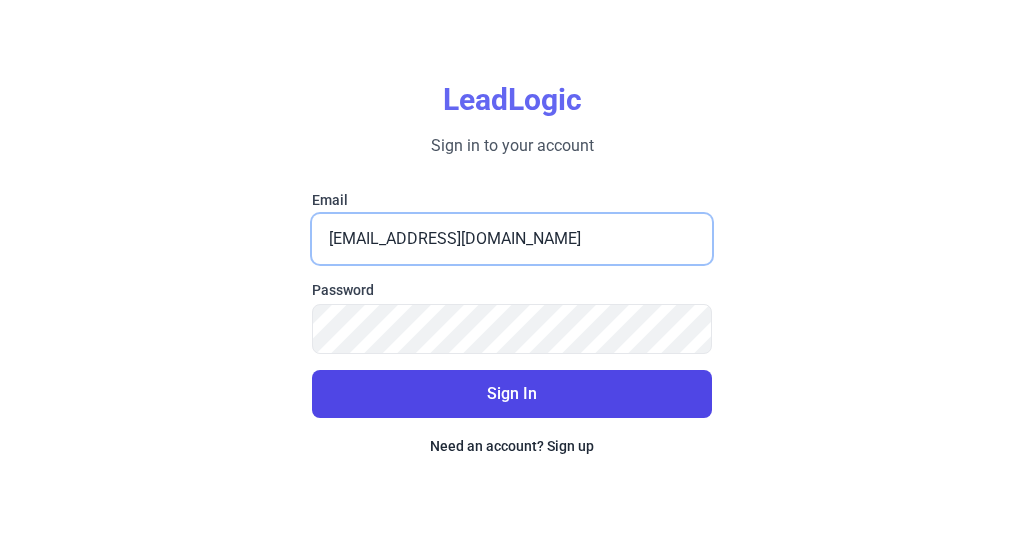 drag, startPoint x: 422, startPoint y: 238, endPoint x: 371, endPoint y: 239, distance: 51.009804 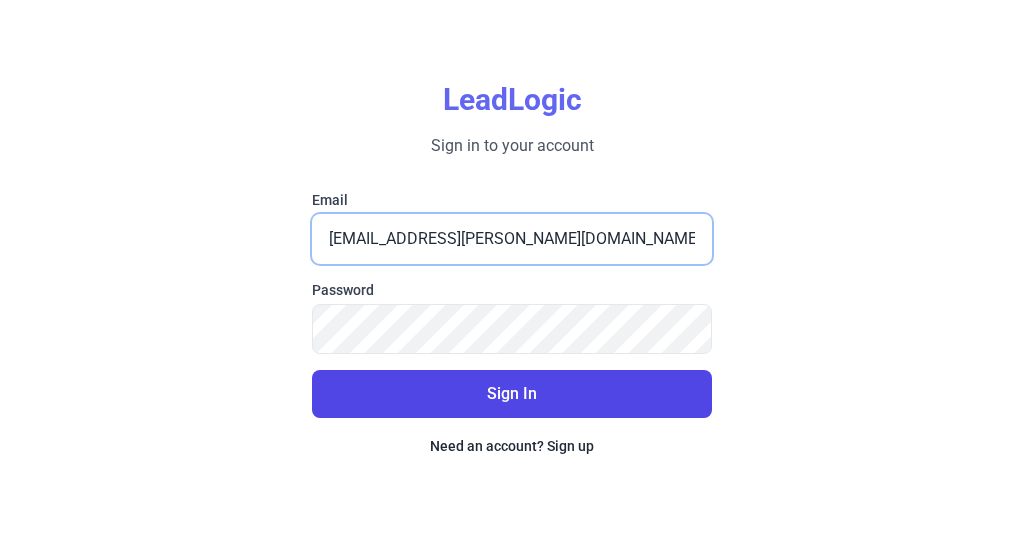 type on "[EMAIL_ADDRESS][PERSON_NAME][DOMAIN_NAME]" 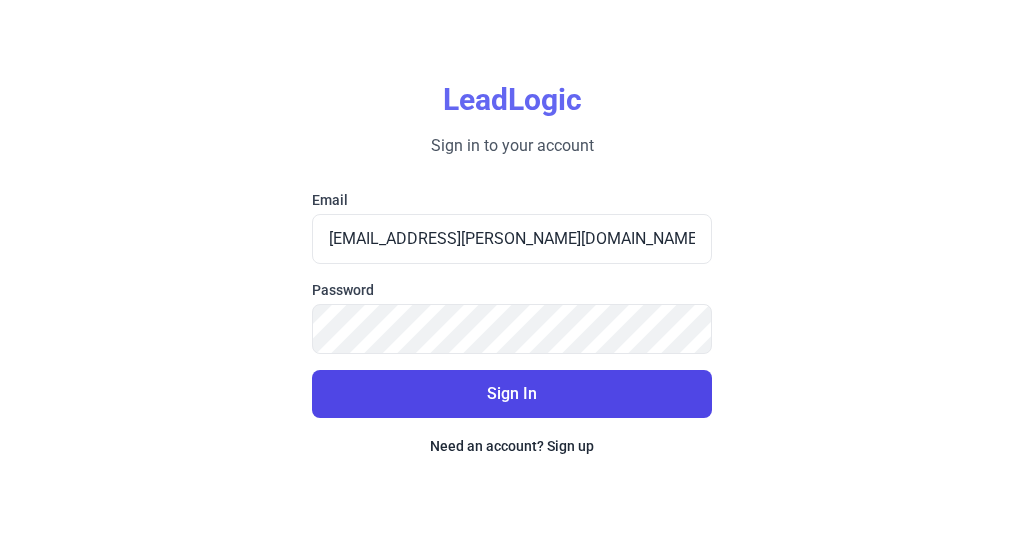 click on "Sign In" at bounding box center [512, 394] 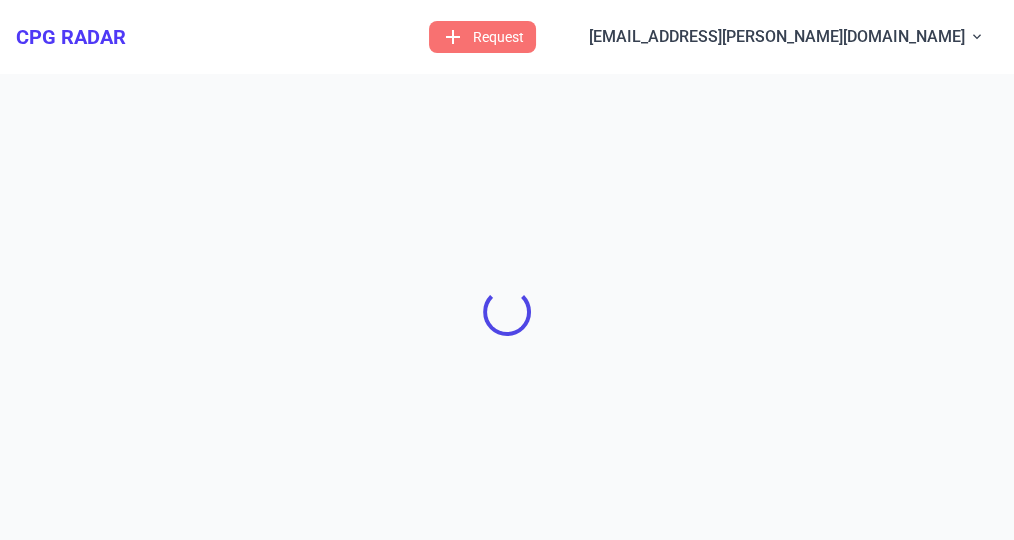 select on "Standard" 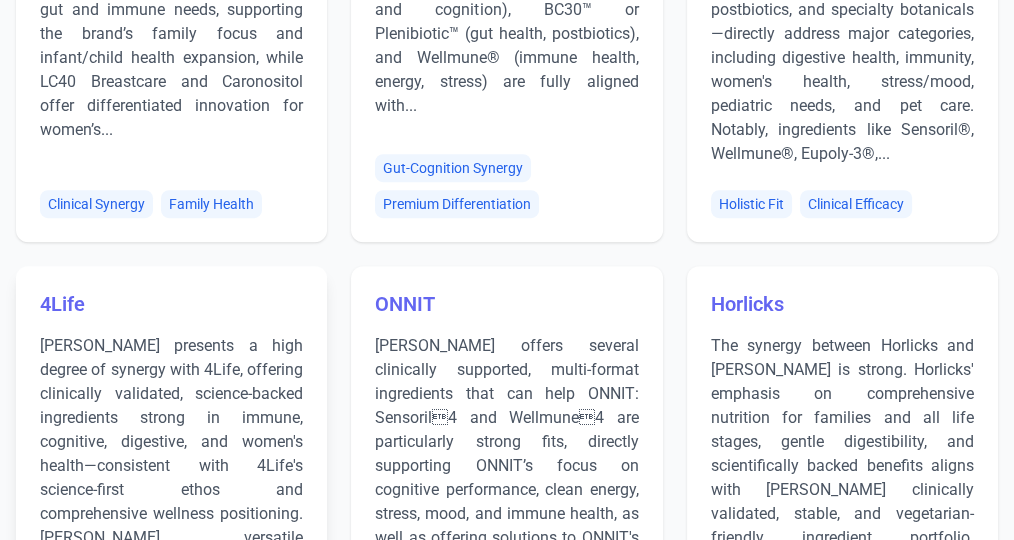 scroll, scrollTop: 1677, scrollLeft: 0, axis: vertical 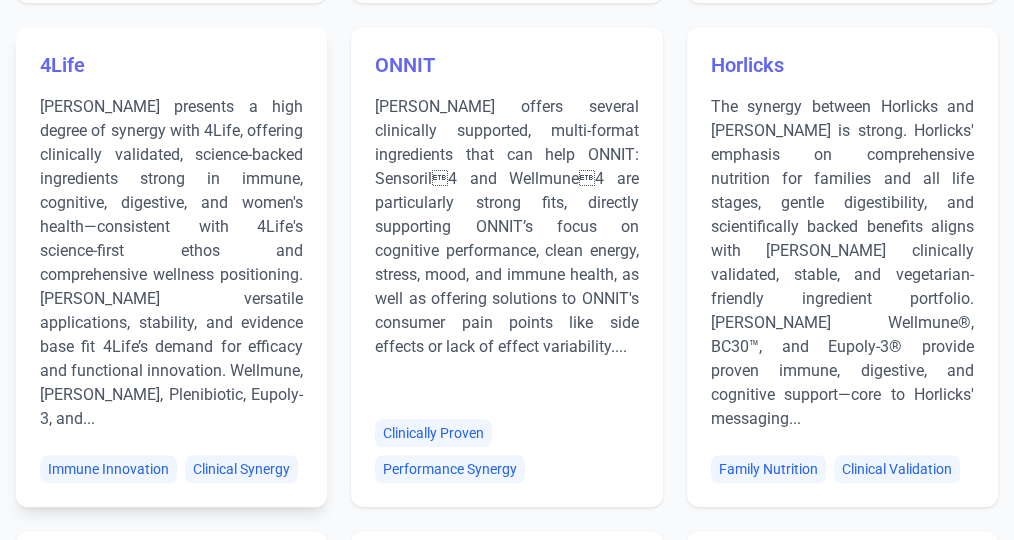 click on "[PERSON_NAME] presents a high degree of synergy with 4Life, offering clinically validated, science-backed ingredients strong in immune, cognitive, digestive, and women's health—consistent with 4Life's science-first ethos and comprehensive wellness positioning. [PERSON_NAME] versatile applications, stability, and evidence base fit 4Life’s demand for efficacy and functional innovation. Wellmune, [PERSON_NAME], Plenibiotic, Eupoly-3, and..." at bounding box center [171, 263] 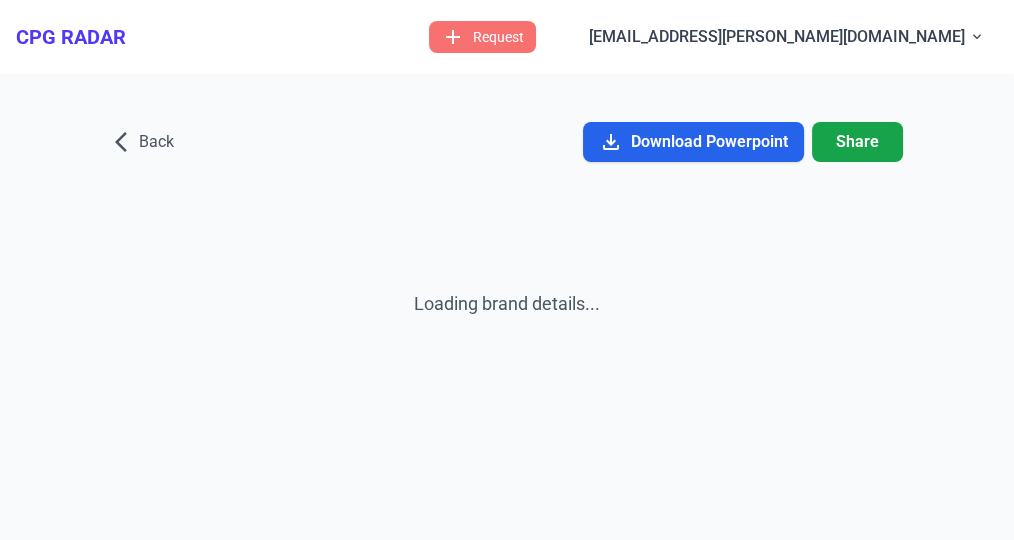 scroll, scrollTop: 0, scrollLeft: 0, axis: both 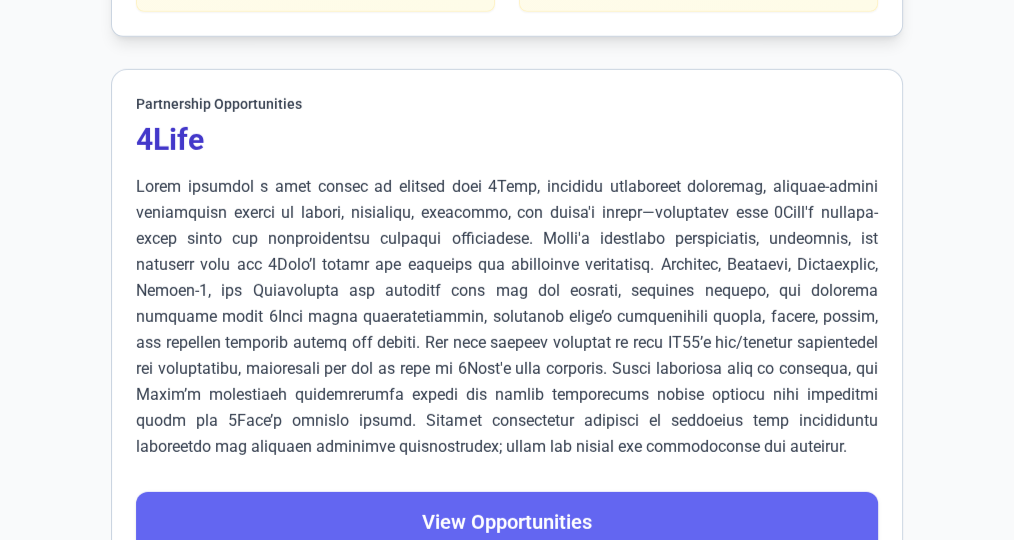 click on "View Opportunities" at bounding box center [507, 522] 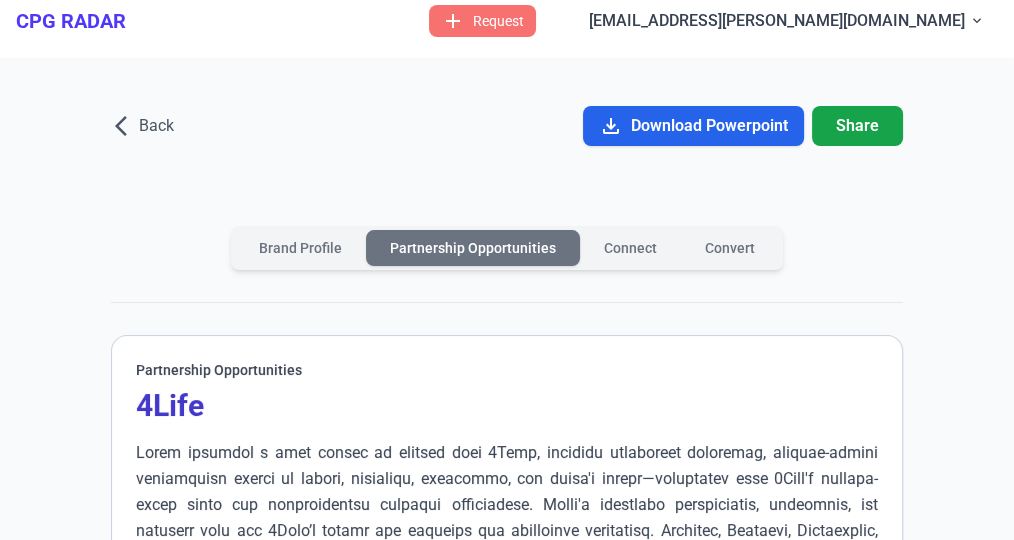 scroll, scrollTop: 0, scrollLeft: 0, axis: both 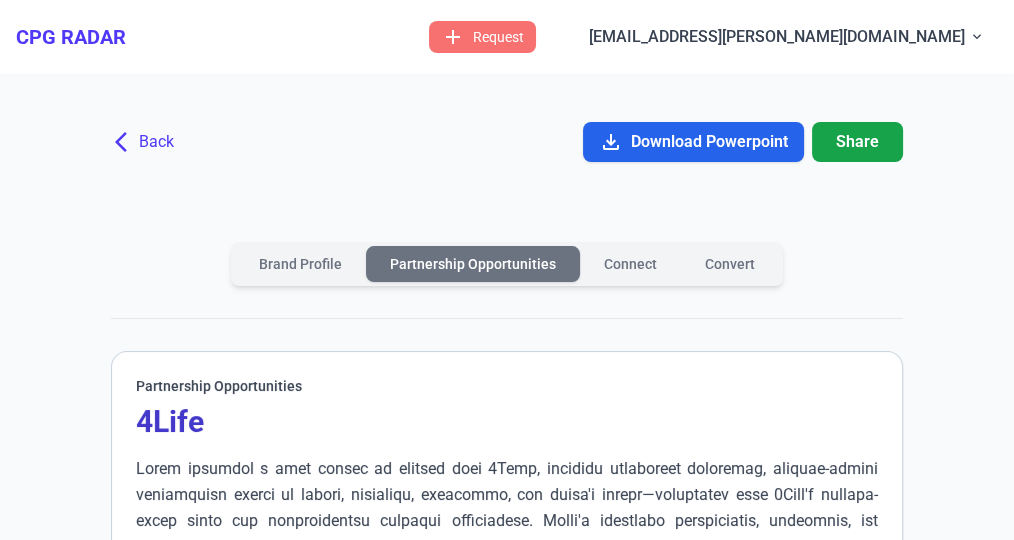 click on "arrow_back_ios" at bounding box center [127, 142] 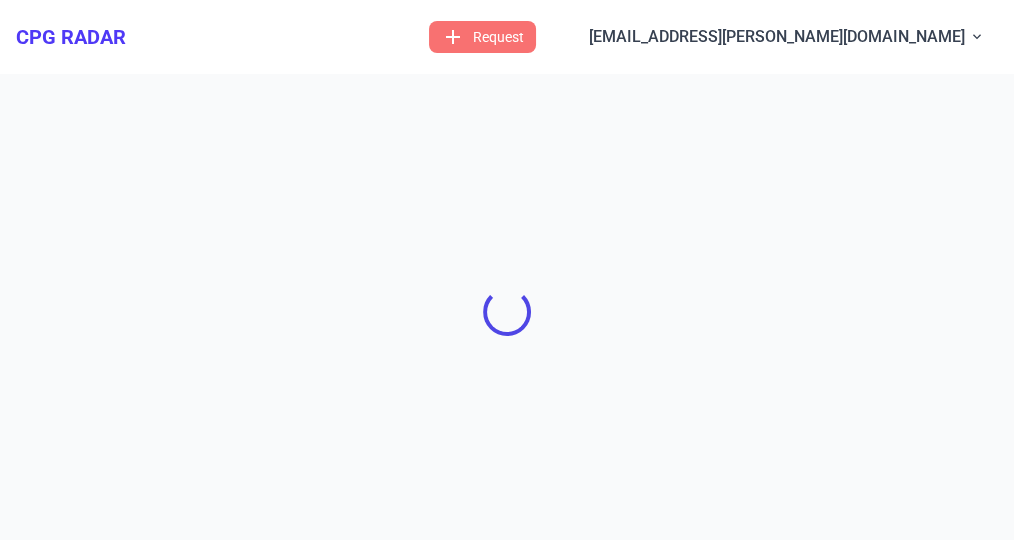 scroll, scrollTop: 9, scrollLeft: 0, axis: vertical 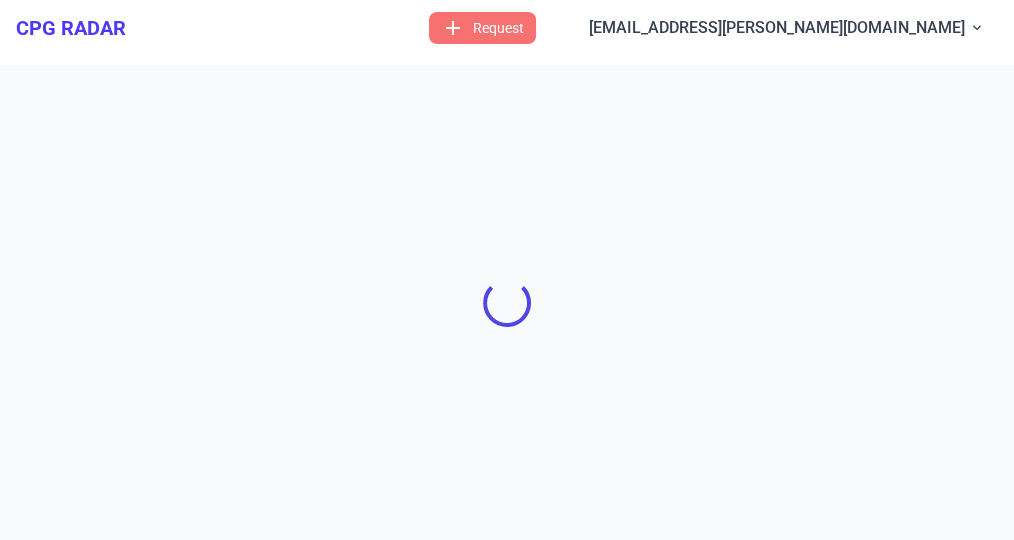 select on "Standard" 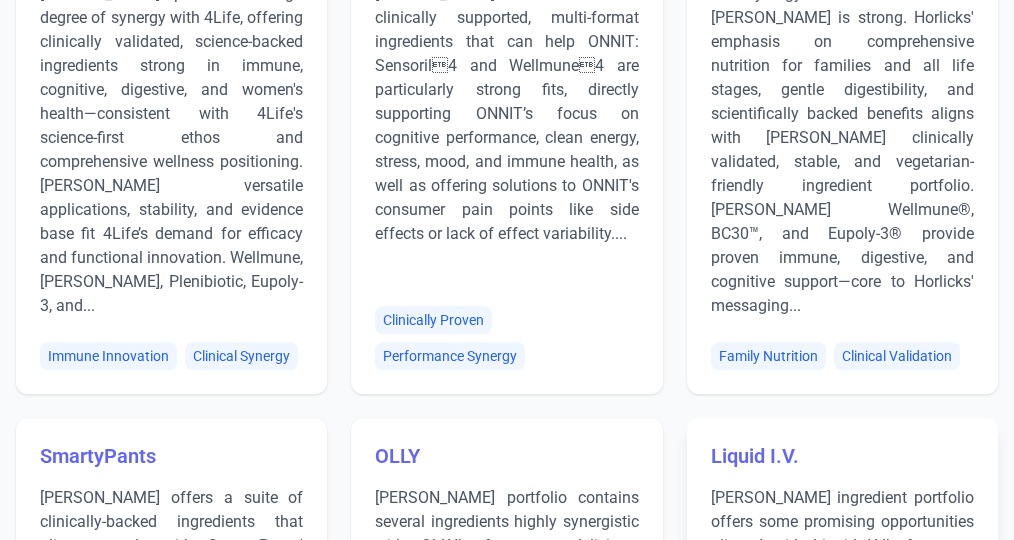 scroll, scrollTop: 1609, scrollLeft: 0, axis: vertical 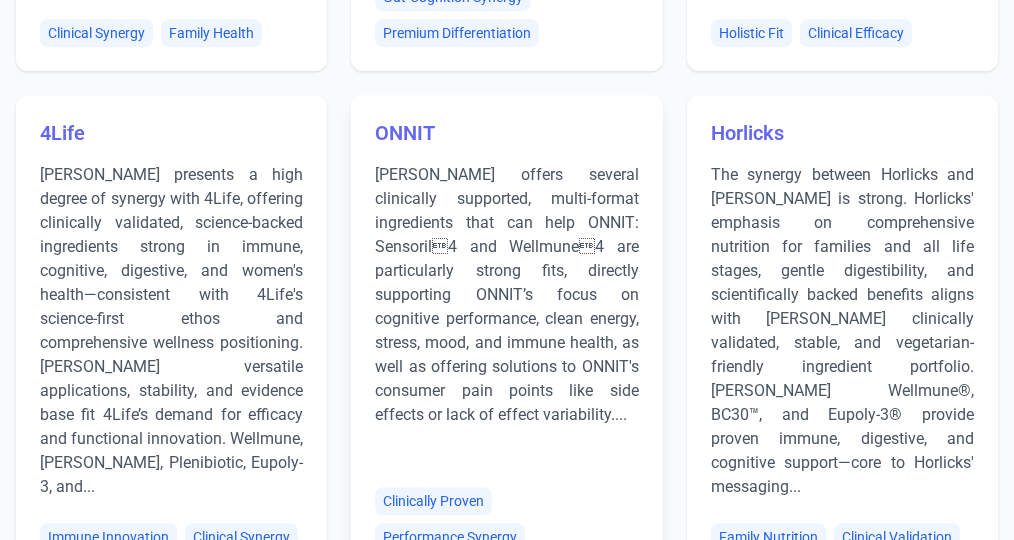 click on "ONNIT" at bounding box center [506, 133] 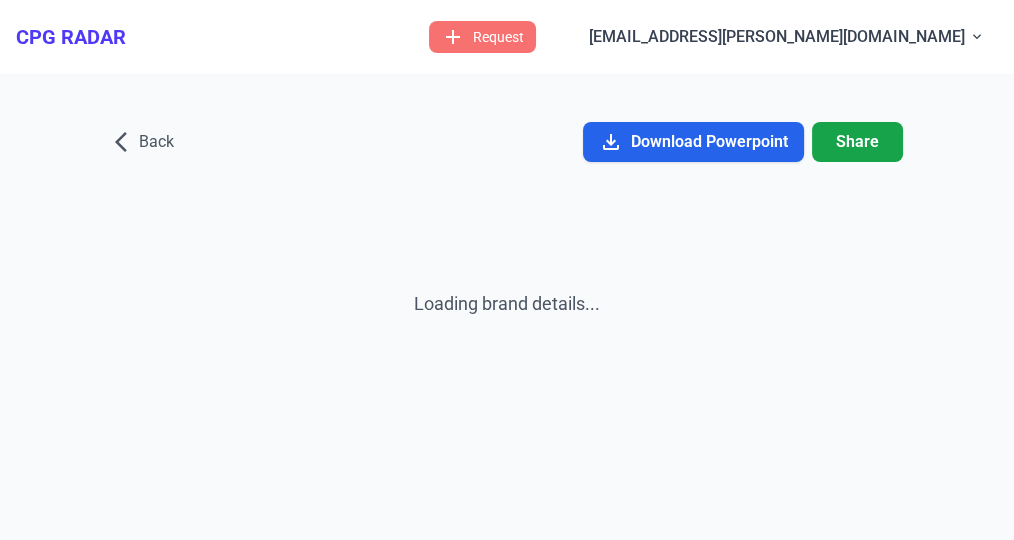 scroll, scrollTop: 0, scrollLeft: 0, axis: both 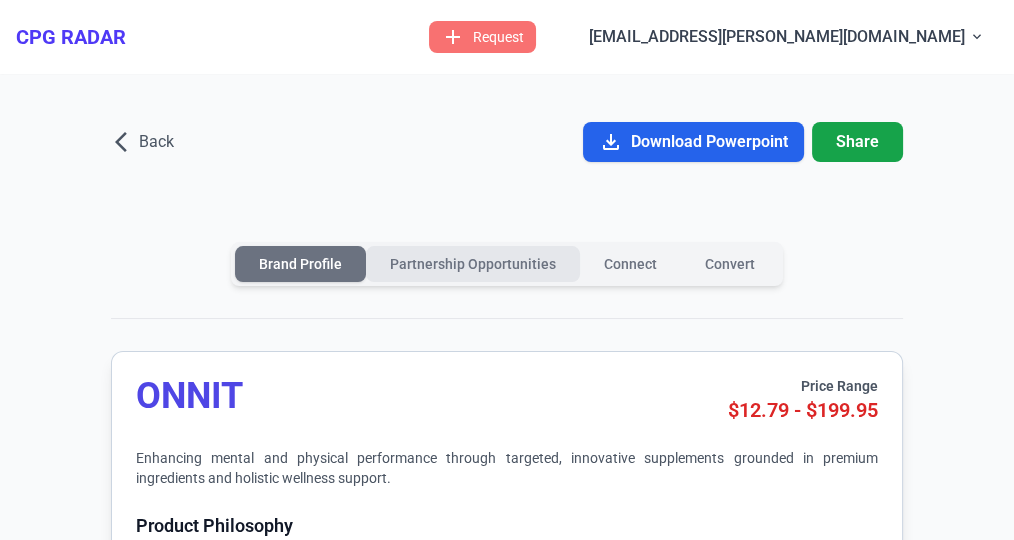 click on "Partnership Opportunities" at bounding box center (473, 264) 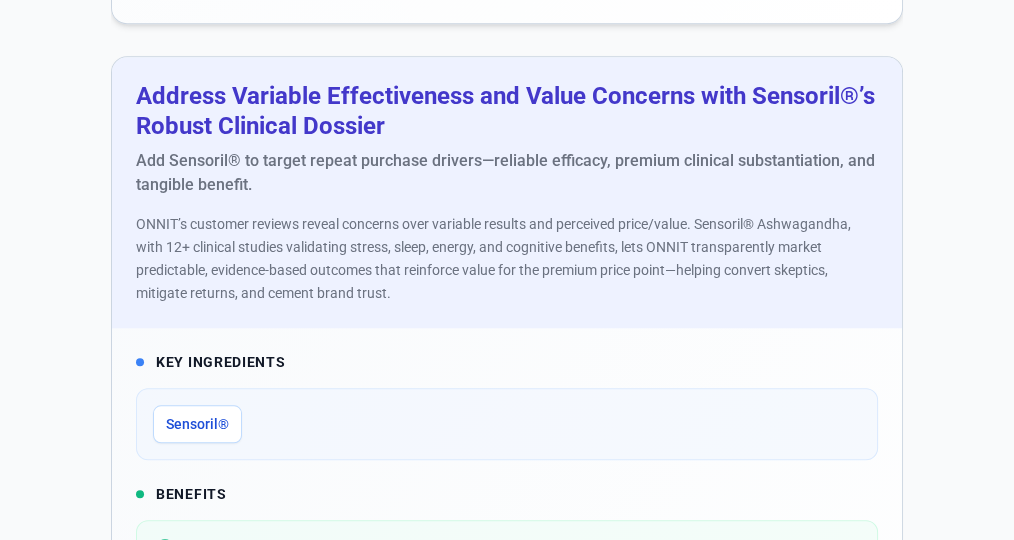 scroll, scrollTop: 1923, scrollLeft: 0, axis: vertical 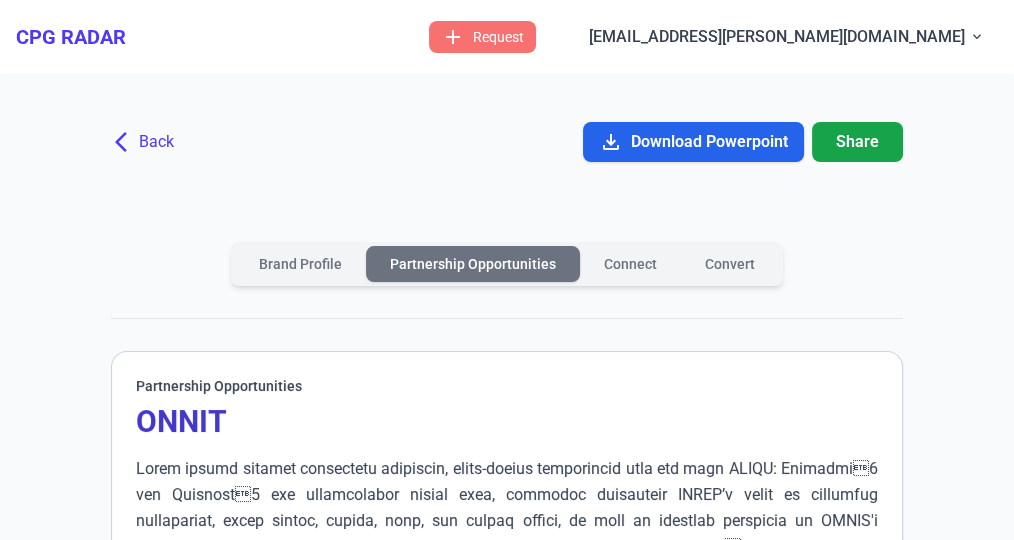 click on "arrow_back_ios" at bounding box center [127, 142] 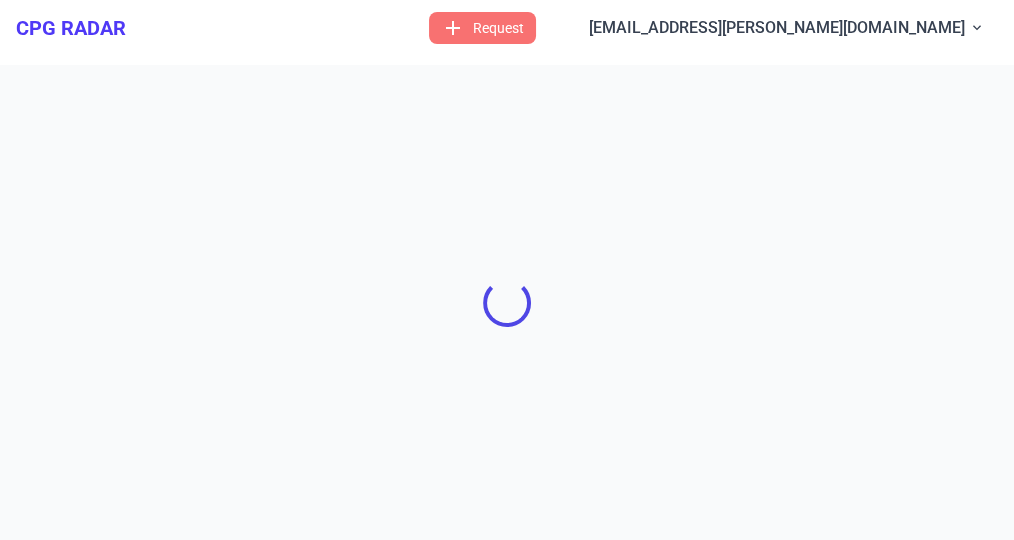 select on "Standard" 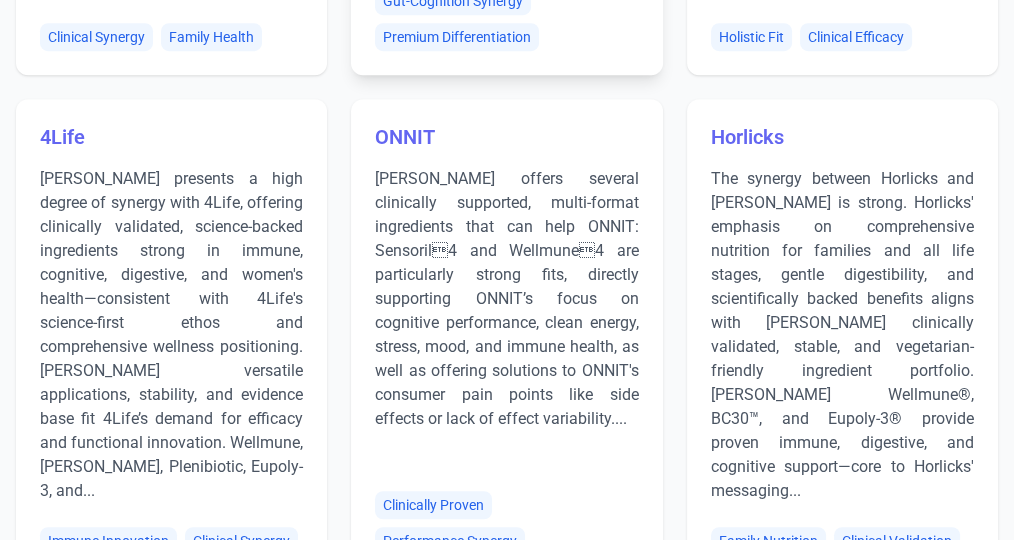 scroll, scrollTop: 1609, scrollLeft: 0, axis: vertical 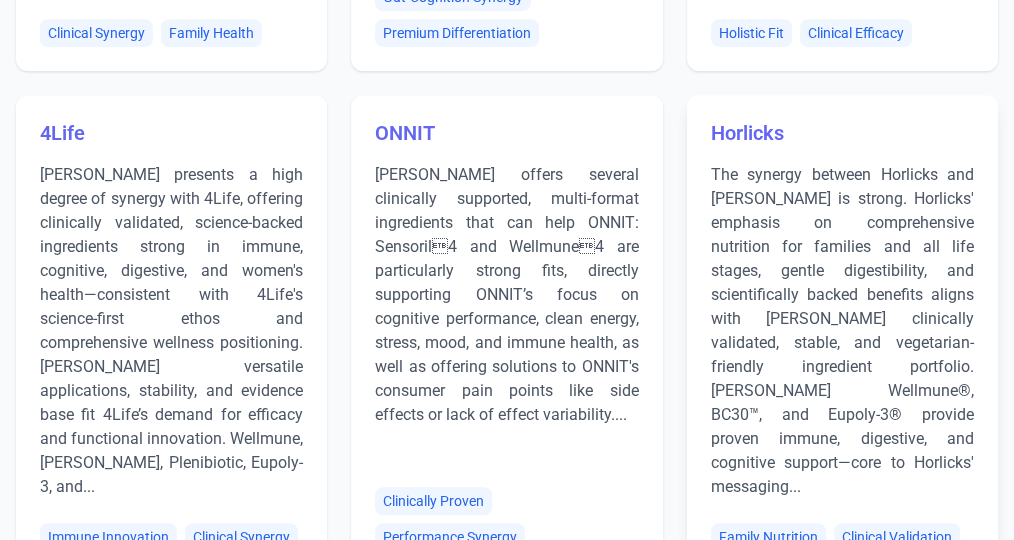 click on "Horlicks" at bounding box center (747, 133) 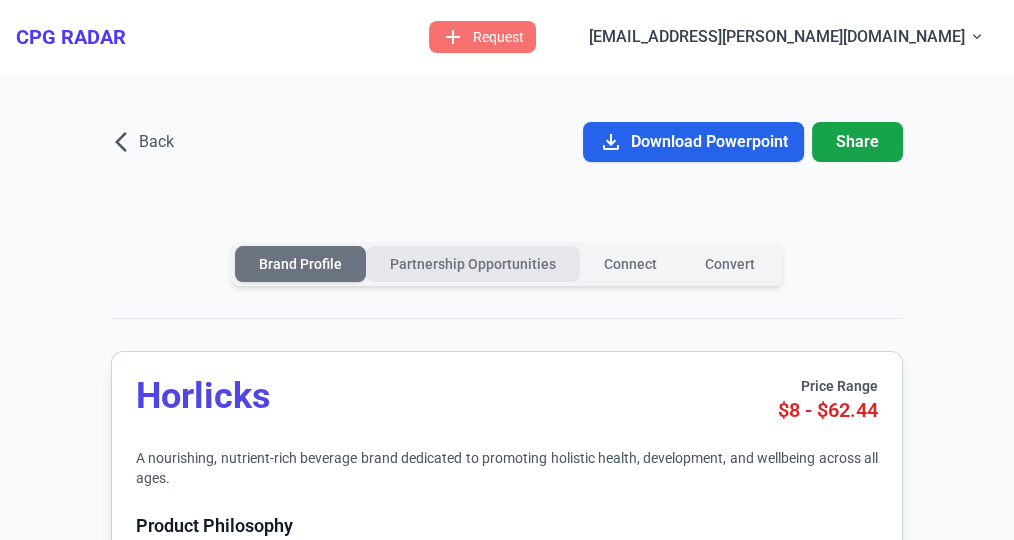 click on "Partnership Opportunities" at bounding box center [473, 264] 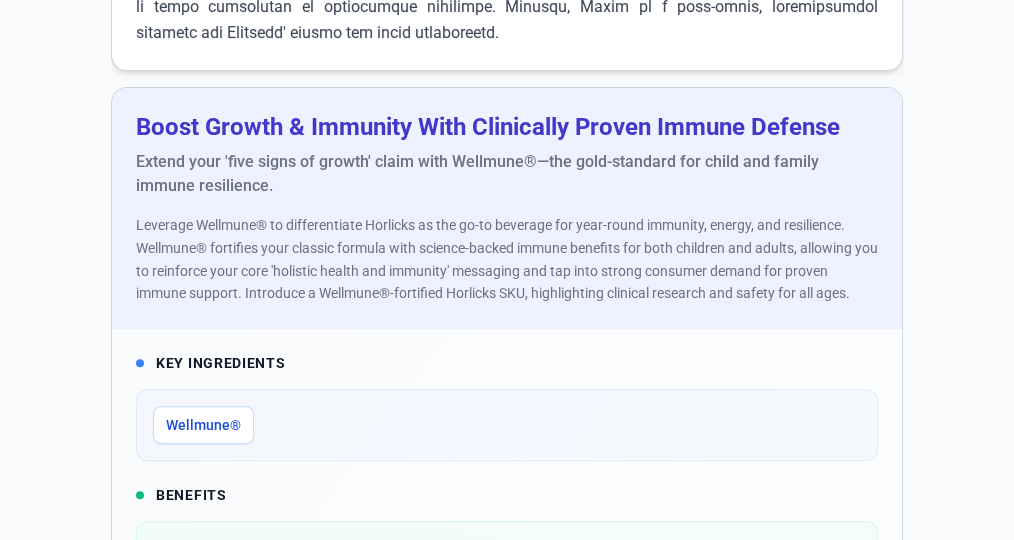 scroll, scrollTop: 53, scrollLeft: 0, axis: vertical 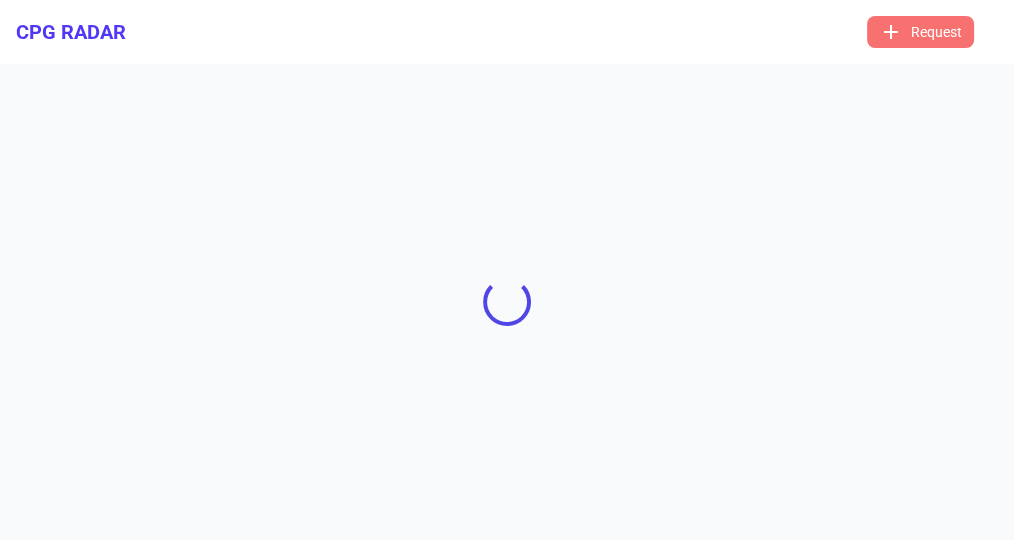select on "Standard" 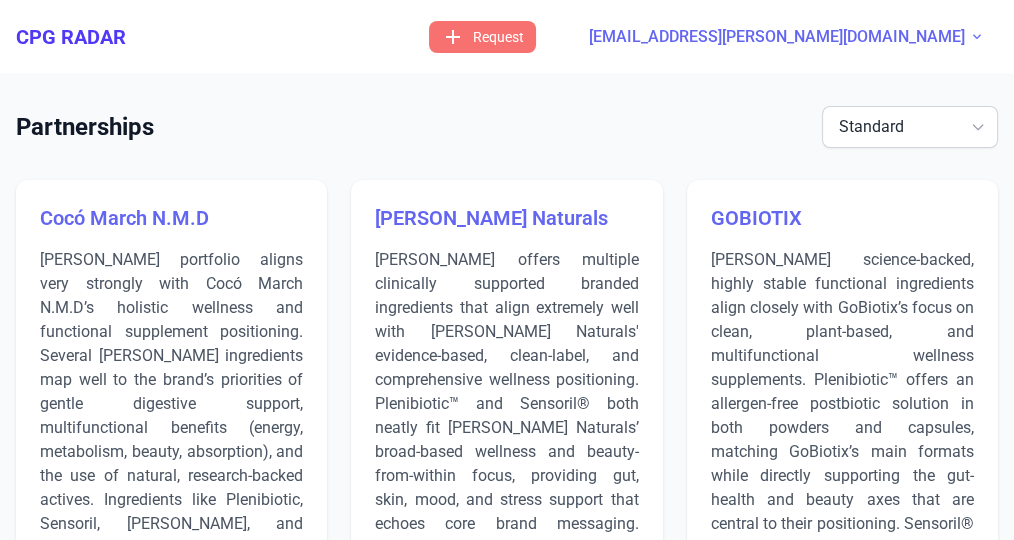 click on "[EMAIL_ADDRESS][PERSON_NAME][DOMAIN_NAME]" at bounding box center (777, 37) 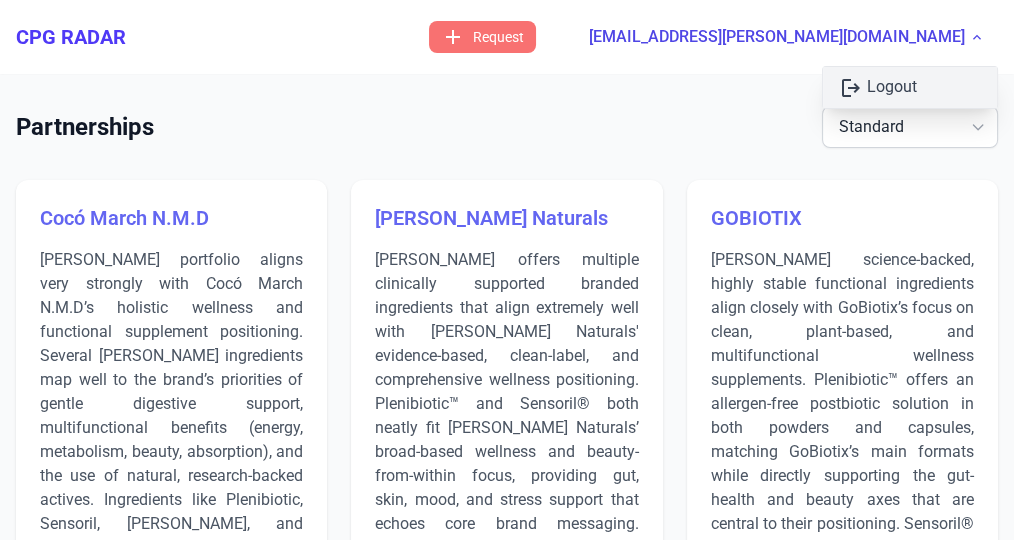 click on "logout  Logout" at bounding box center (910, 87) 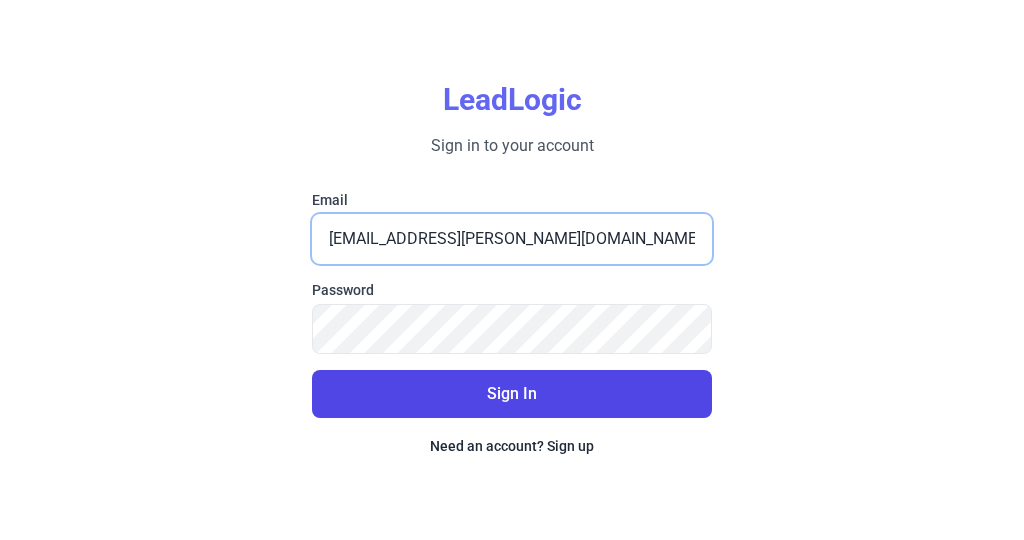 click on "[EMAIL_ADDRESS][PERSON_NAME][DOMAIN_NAME]" at bounding box center (512, 239) 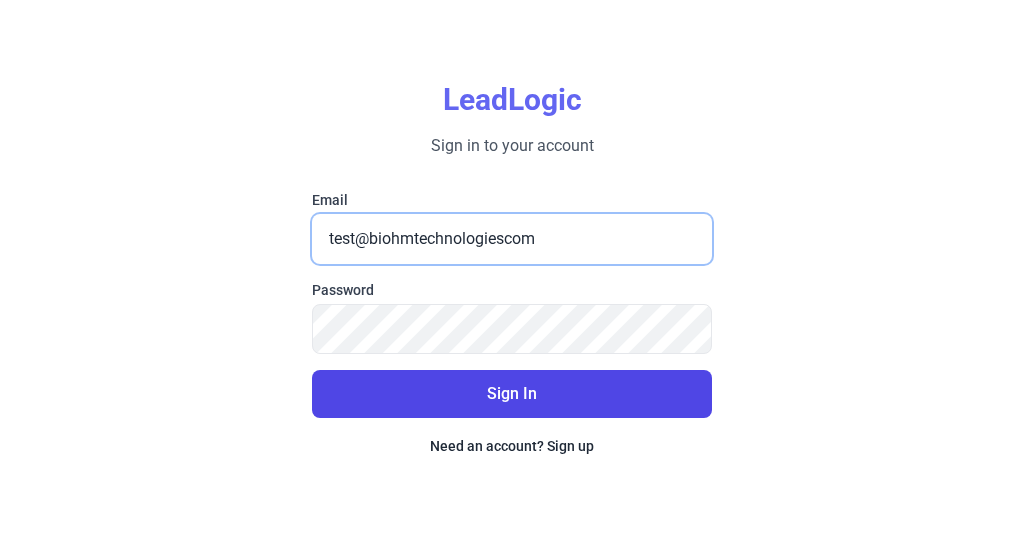 click on "Sign In" at bounding box center (512, 394) 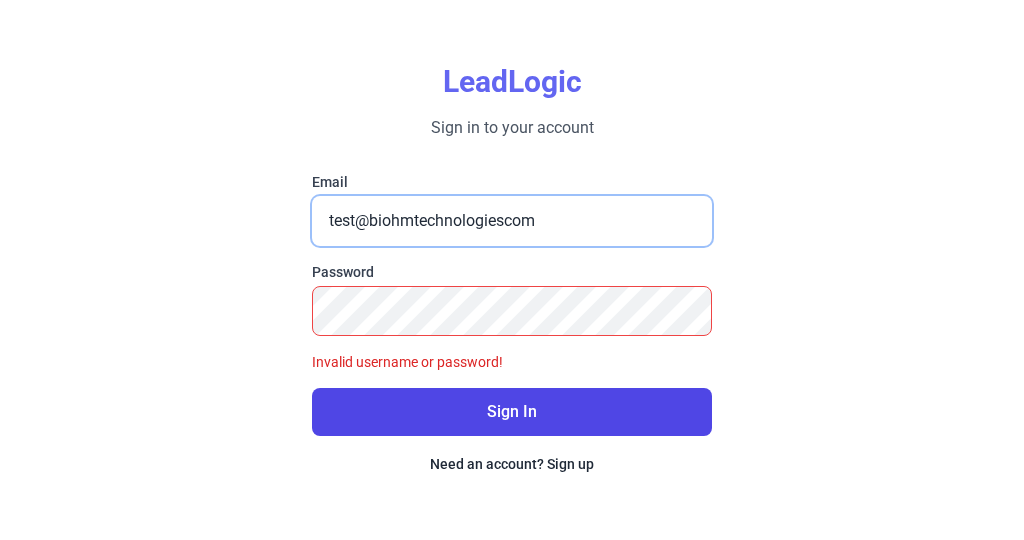 drag, startPoint x: 506, startPoint y: 224, endPoint x: 416, endPoint y: 227, distance: 90.04999 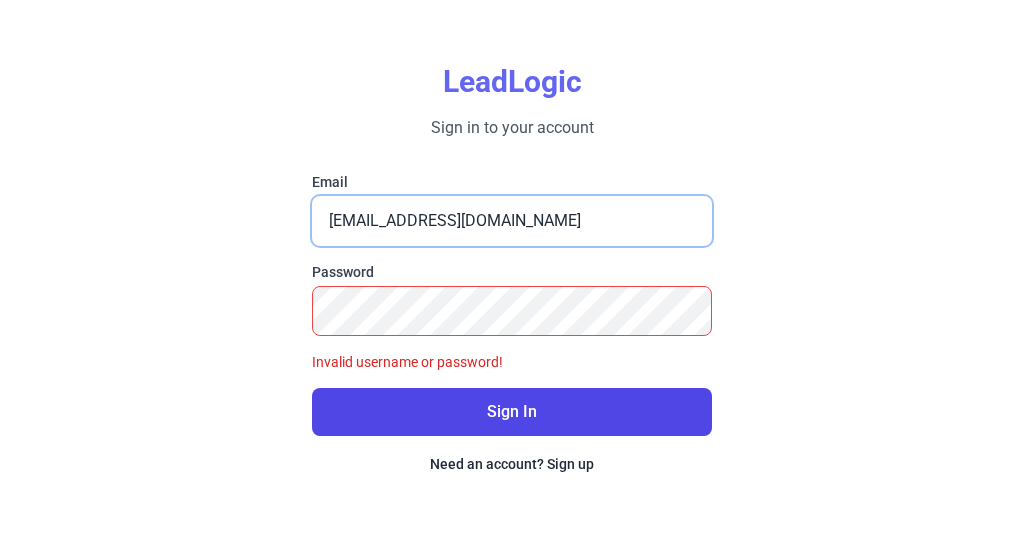 type on "test@biohm.com" 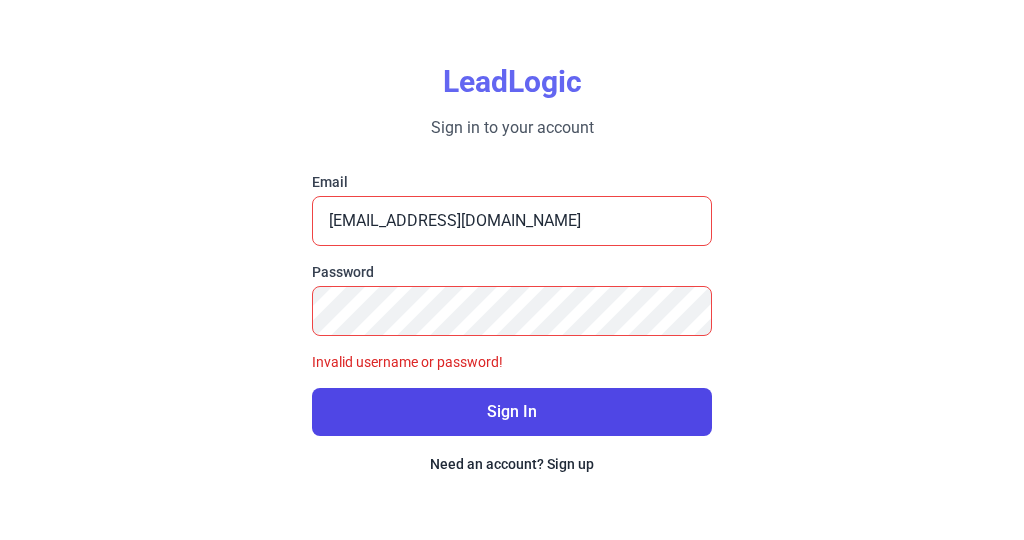 click on "Sign In" at bounding box center (512, 412) 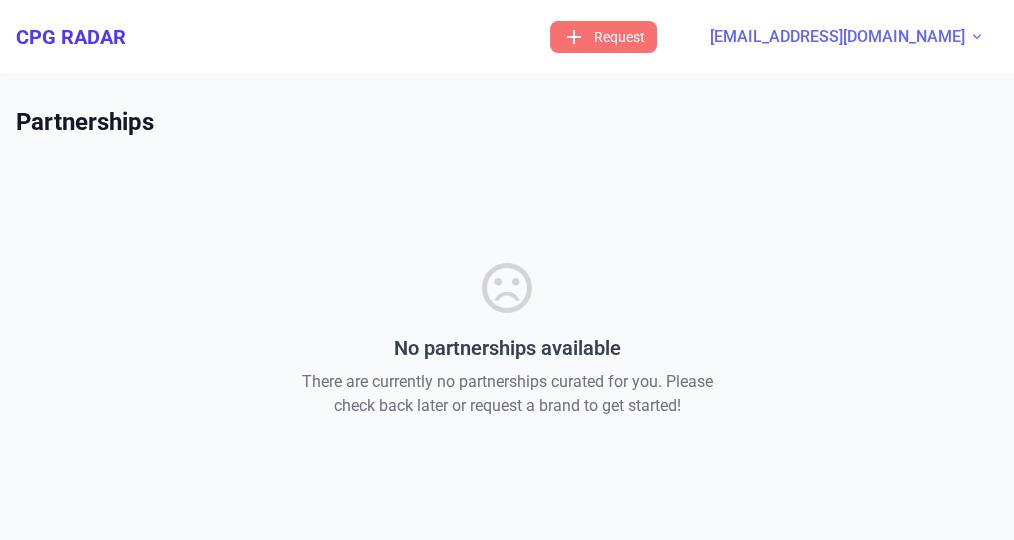 click on "test@biohm.com" at bounding box center [837, 37] 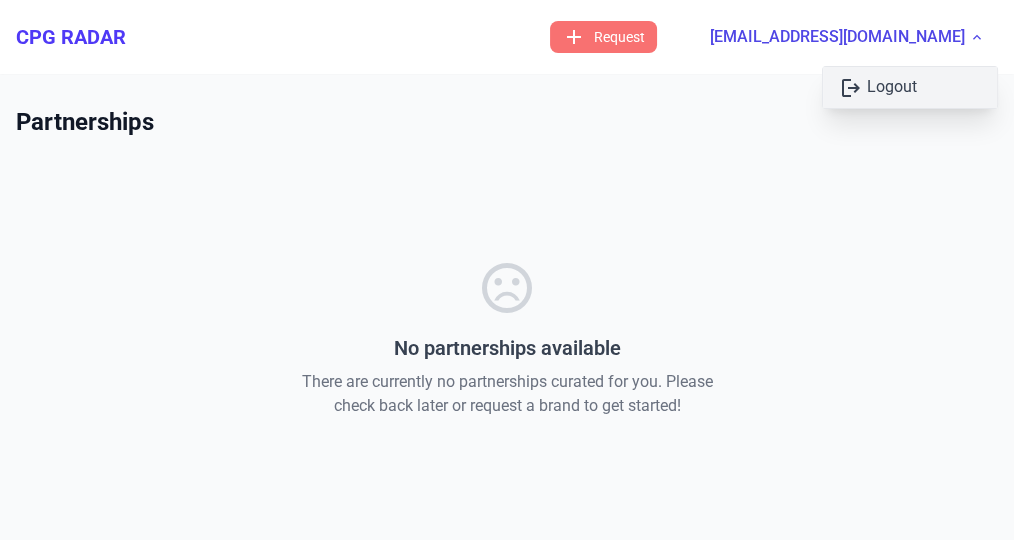 click on "logout  Logout" at bounding box center (910, 87) 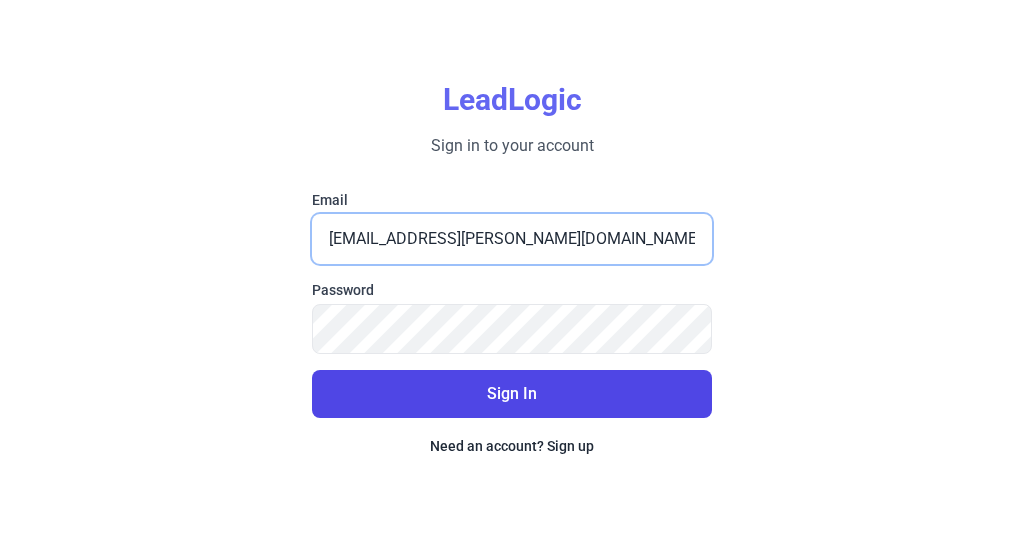 drag, startPoint x: 406, startPoint y: 241, endPoint x: 369, endPoint y: 242, distance: 37.01351 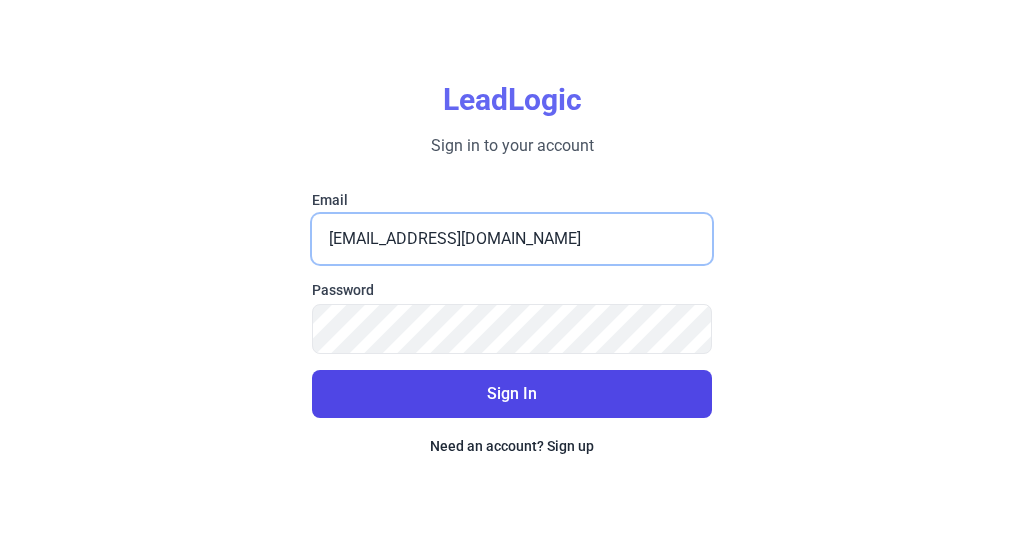 type on "test@biohmhealth.com" 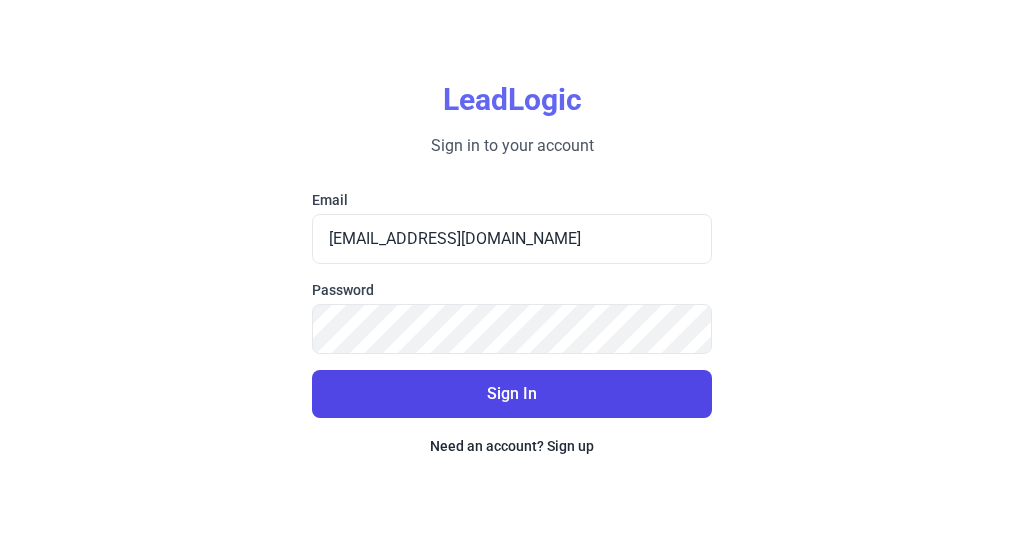 click on "Sign In" at bounding box center [512, 394] 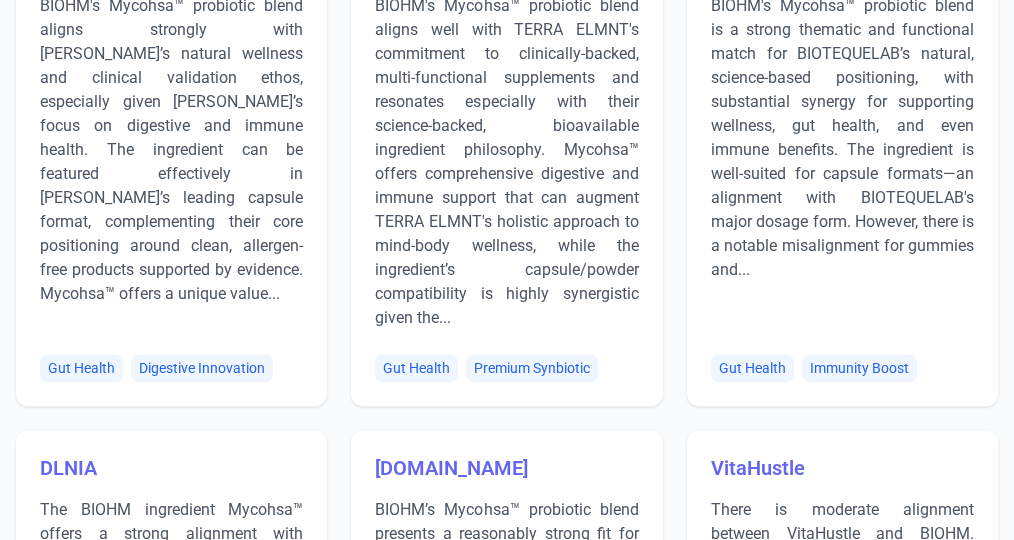 scroll, scrollTop: 3066, scrollLeft: 0, axis: vertical 